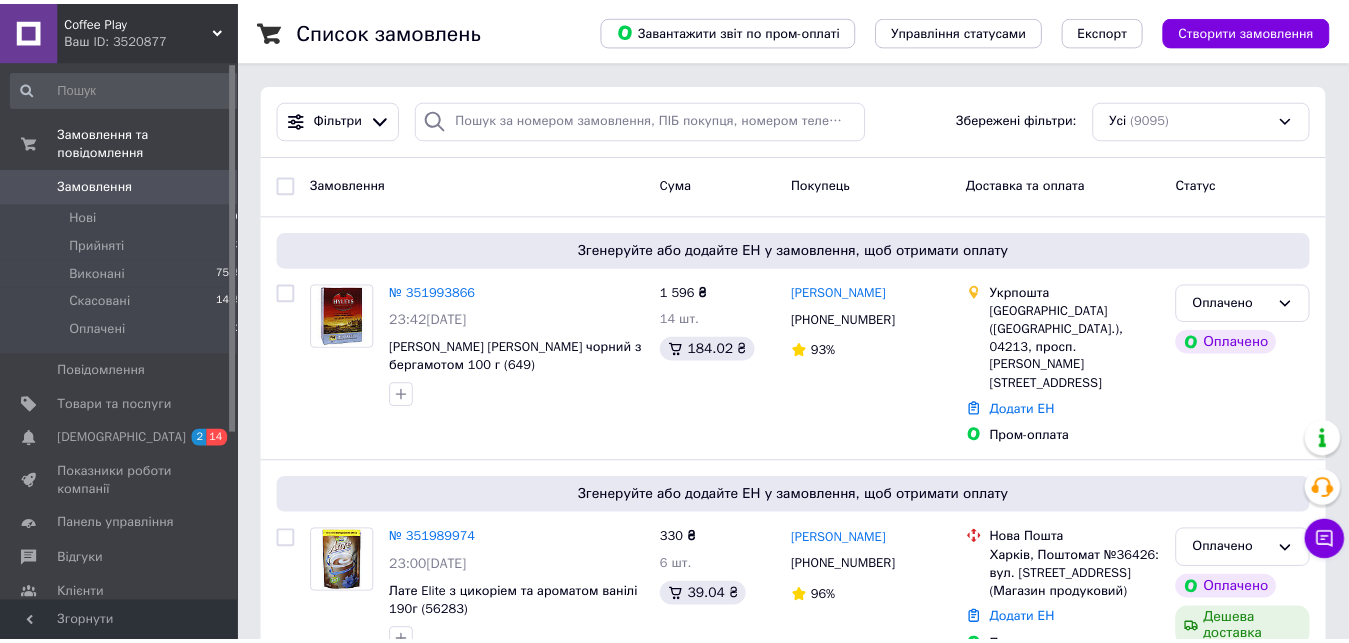 scroll, scrollTop: 0, scrollLeft: 0, axis: both 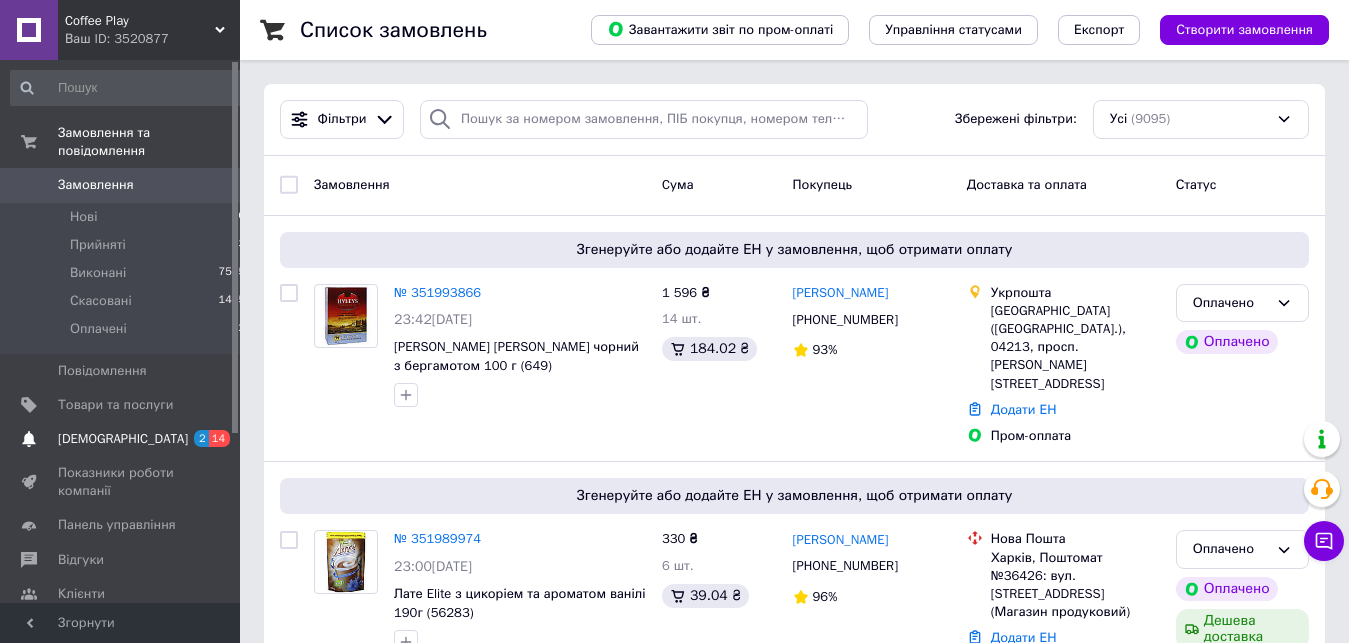 drag, startPoint x: 208, startPoint y: 311, endPoint x: 162, endPoint y: 406, distance: 105.550934 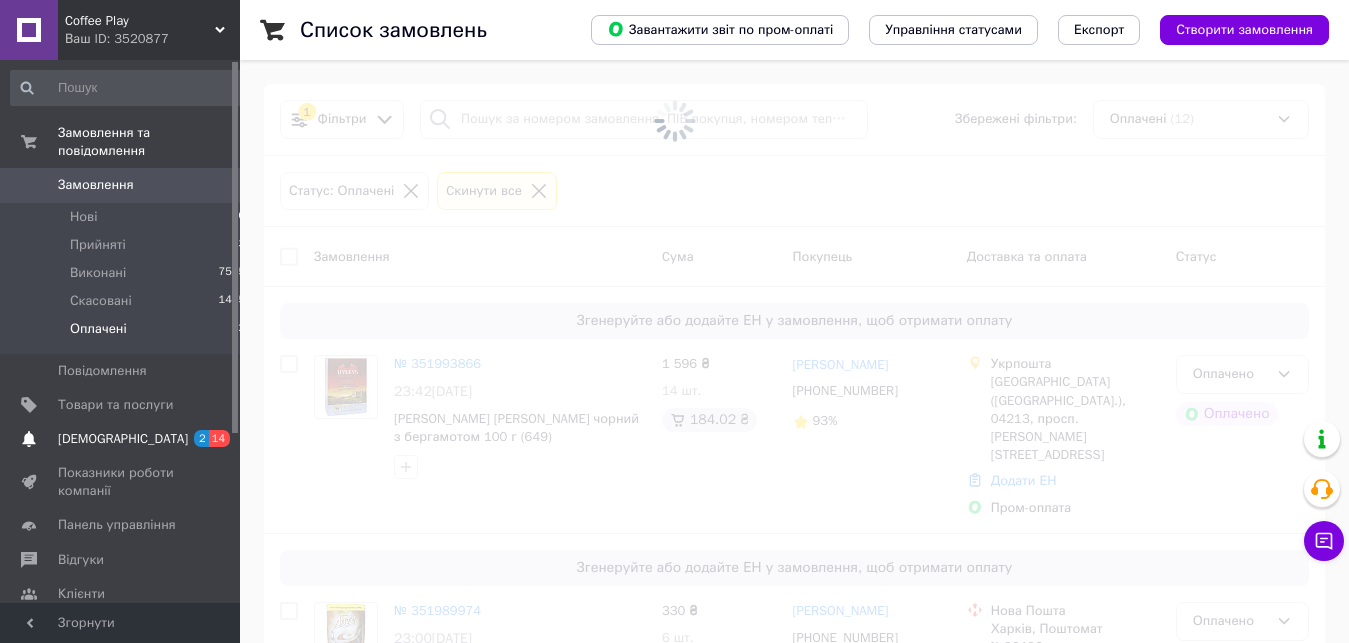 click on "[DEMOGRAPHIC_DATA]" at bounding box center [121, 439] 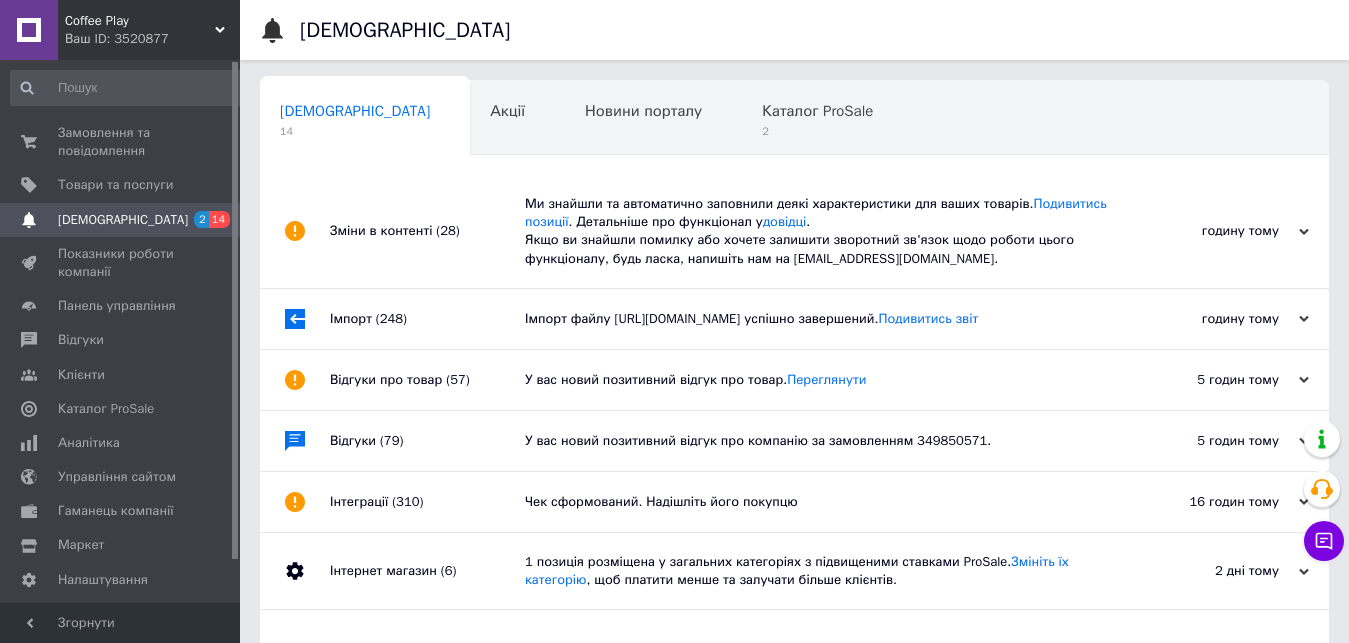 click on "Чек сформований. Надішліть його покупцю" at bounding box center (817, 502) 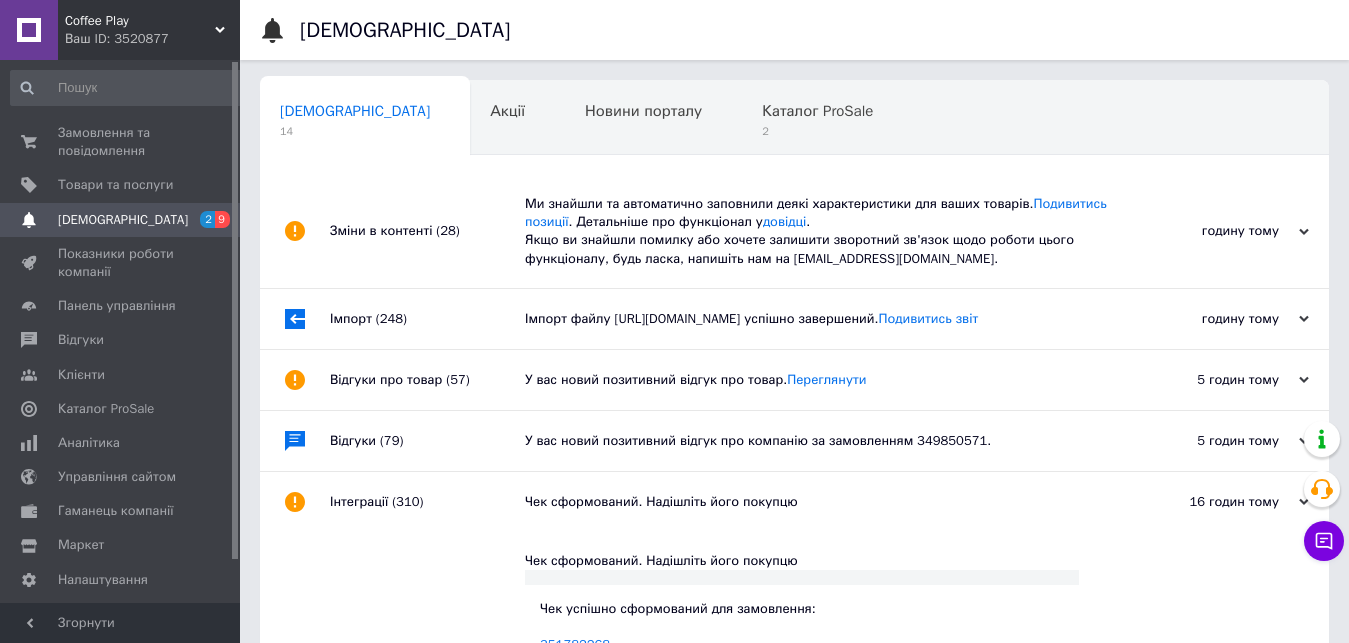 click on "Чек сформований. Надішліть його покупцю" at bounding box center (817, 502) 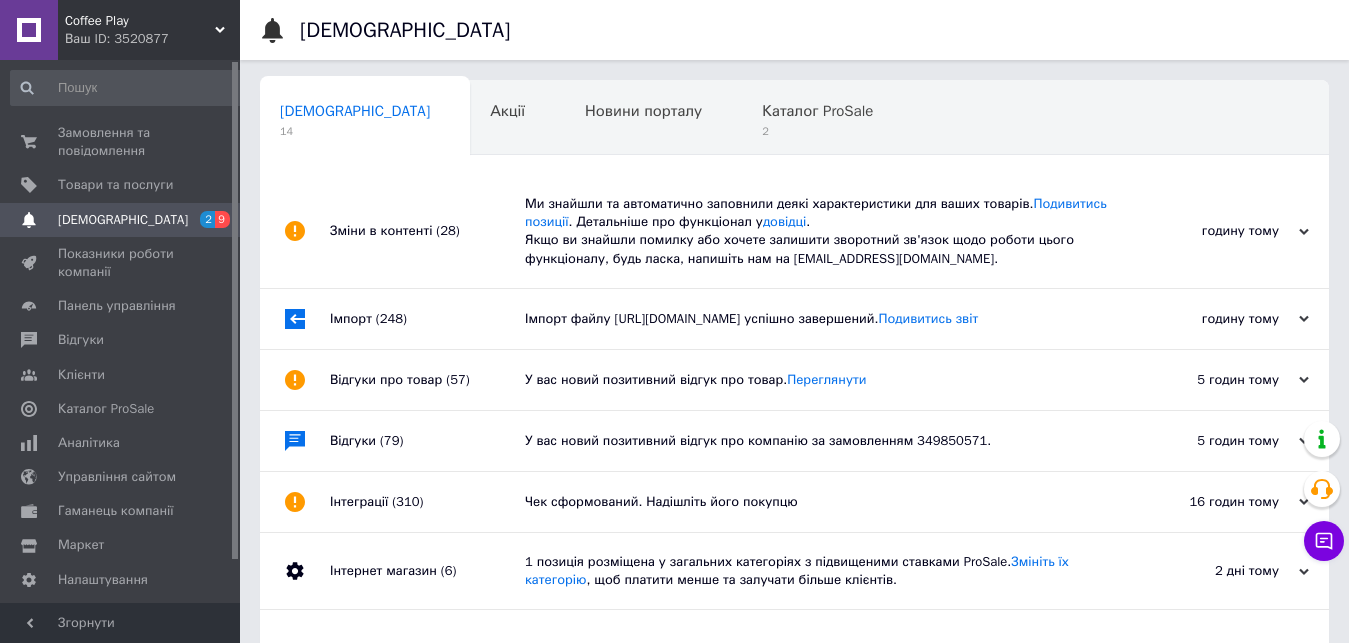click on "У вас новий позитивний відгук про компанію за замовленням 349850571." at bounding box center [817, 441] 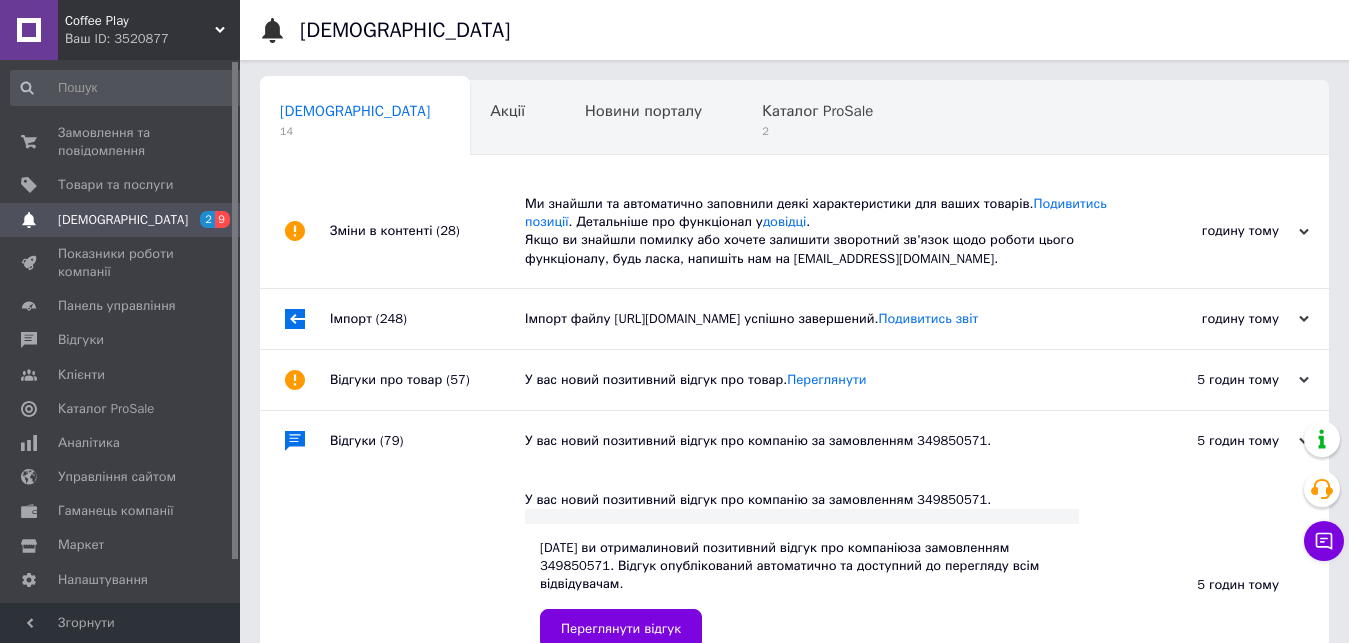 scroll, scrollTop: 204, scrollLeft: 0, axis: vertical 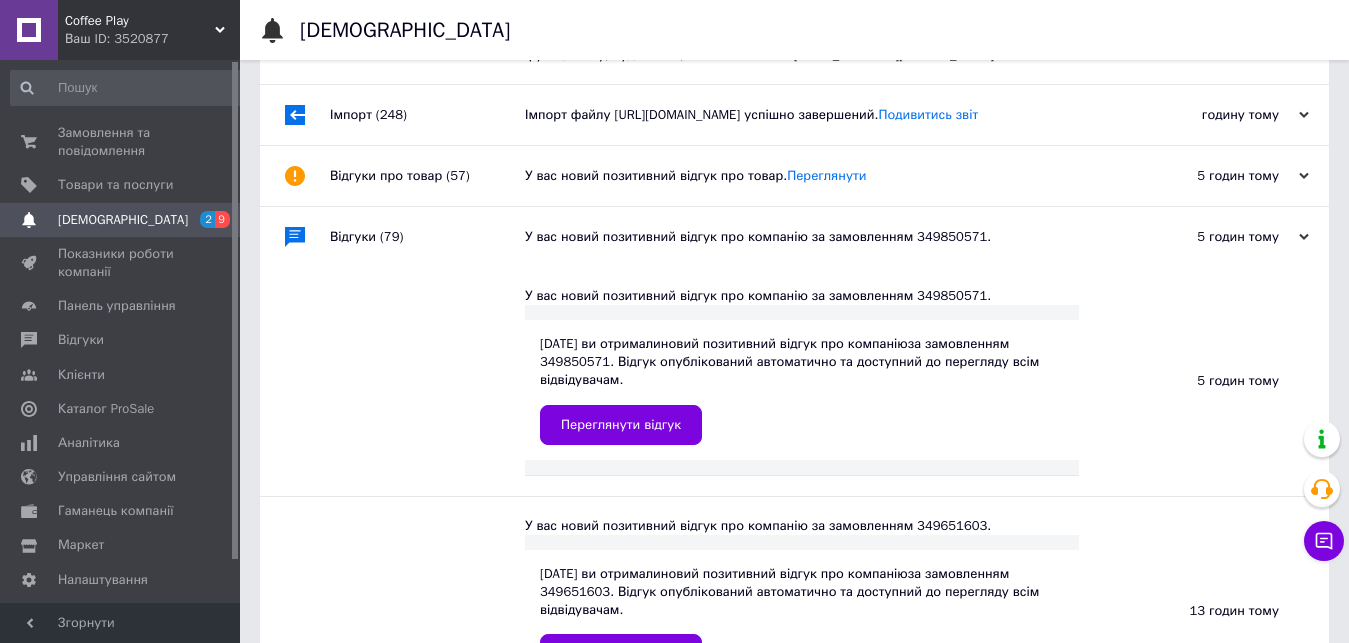 drag, startPoint x: 611, startPoint y: 188, endPoint x: 601, endPoint y: 174, distance: 17.20465 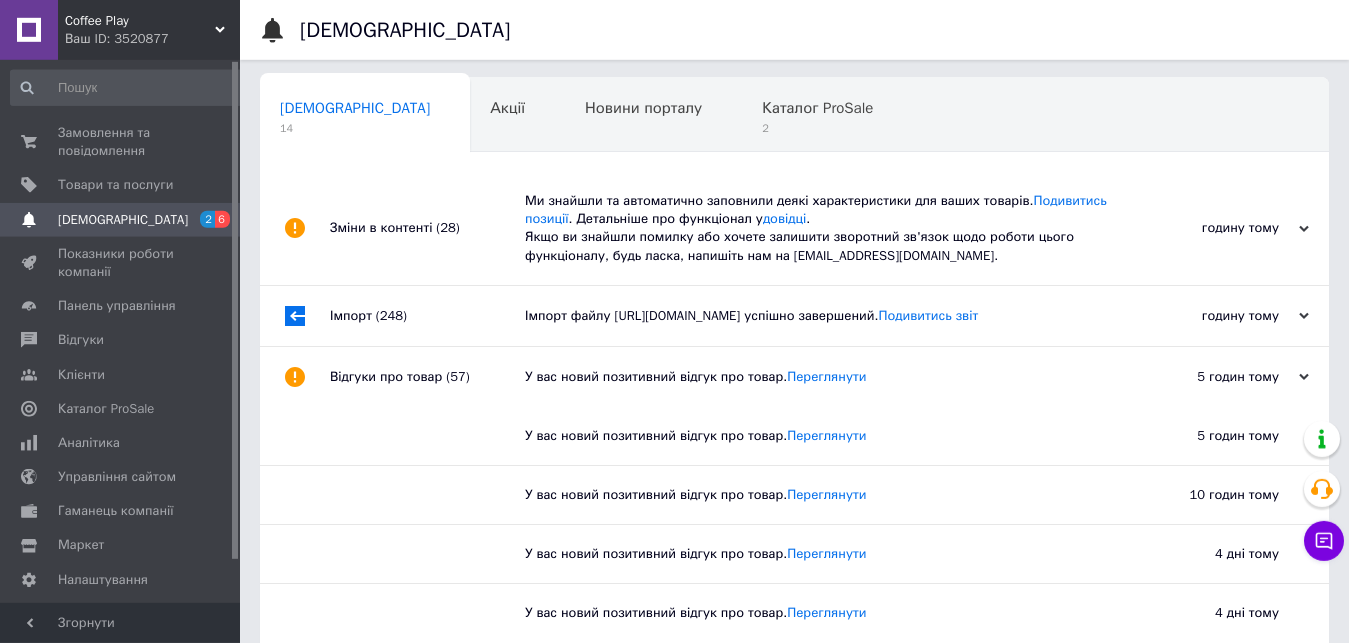 scroll, scrollTop: 0, scrollLeft: 0, axis: both 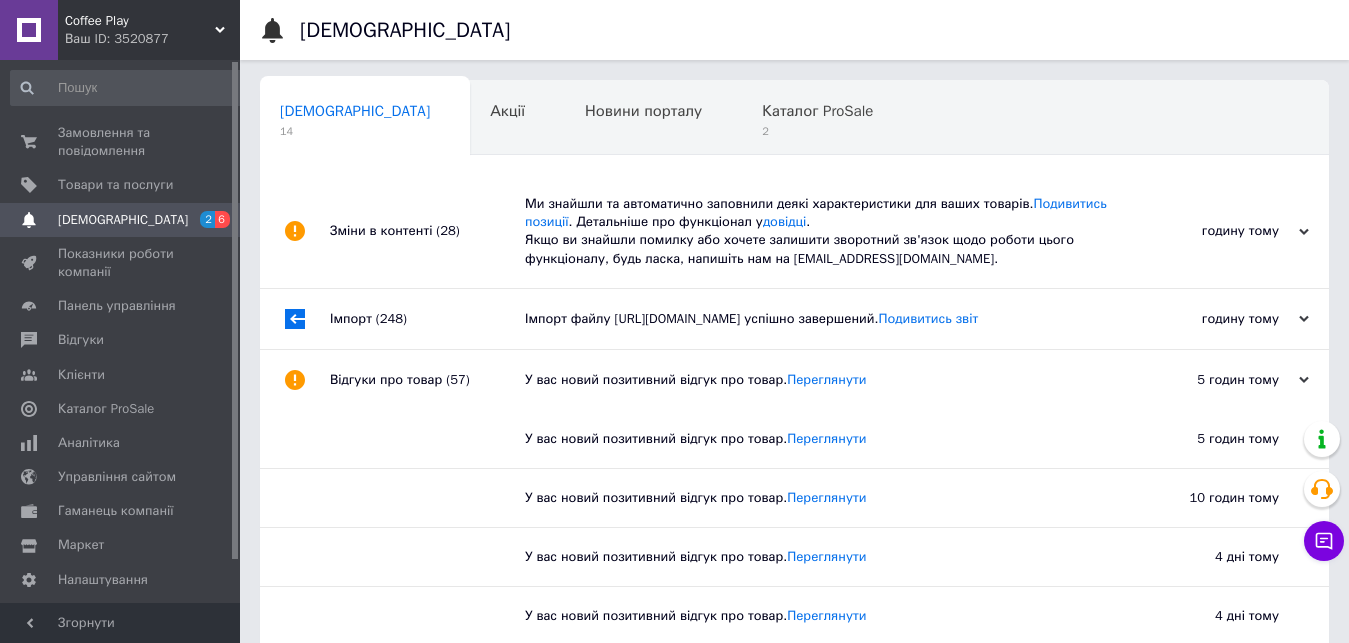 click on "Імпорт файлу https://filizhanka.com/upload/prom.xml успішно завершений.  Подивитись звіт" at bounding box center (817, 319) 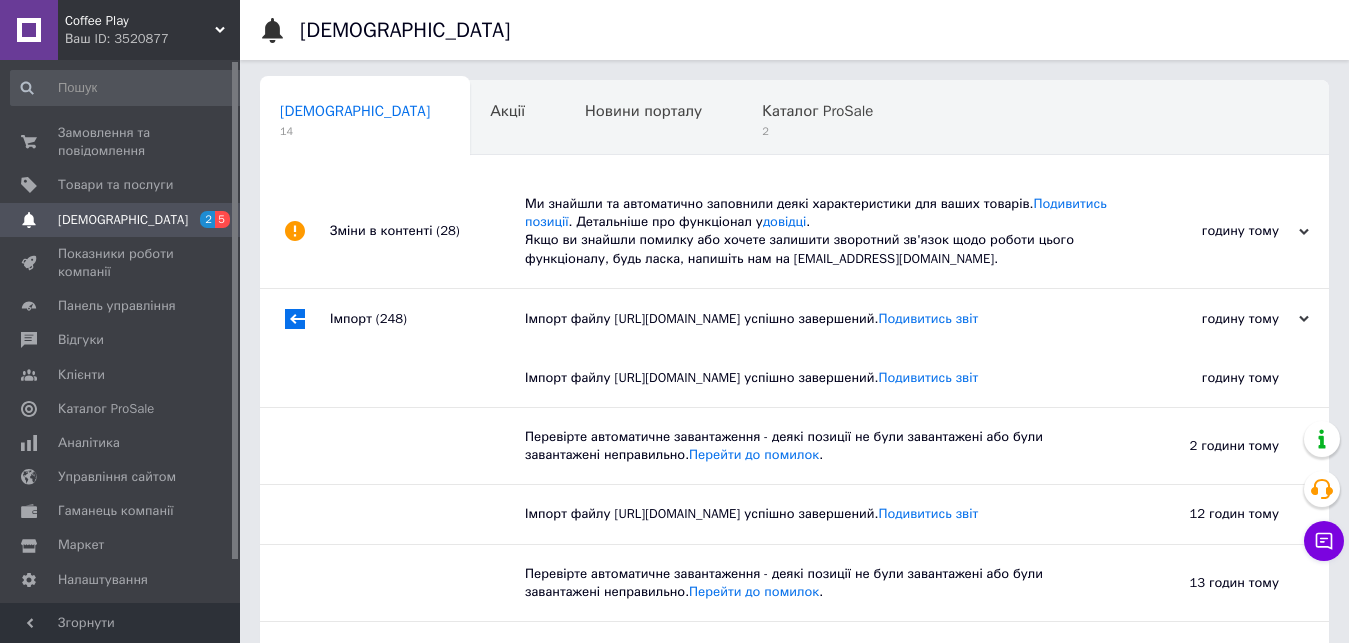 click on "Ми знайшли та автоматично заповнили деякі характеристики для ваших товарів.  Подивитись позиції . Детальніше про функціонал у  довідці . Якщо ви знайшли помилку або хочете залишити зворотний зв'язок щодо роботи цього функціоналу, будь ласка, напишіть нам на moderation@prom.ua." at bounding box center [817, 231] 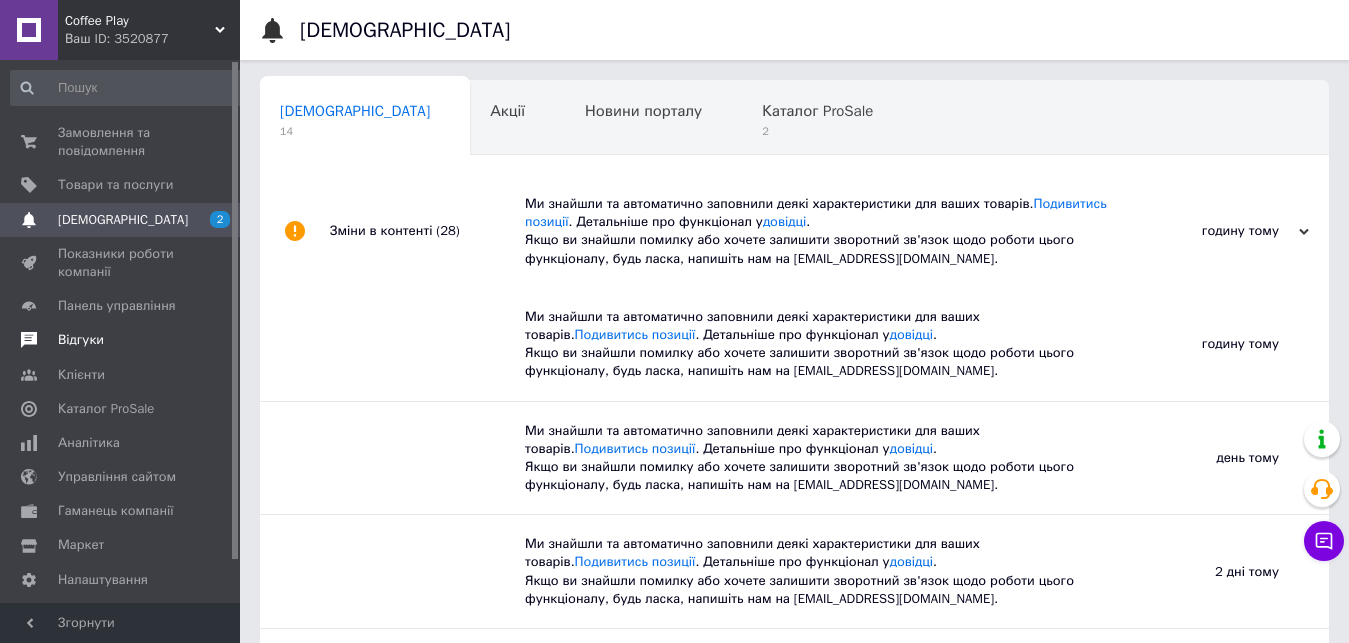 click on "Відгуки" at bounding box center [81, 340] 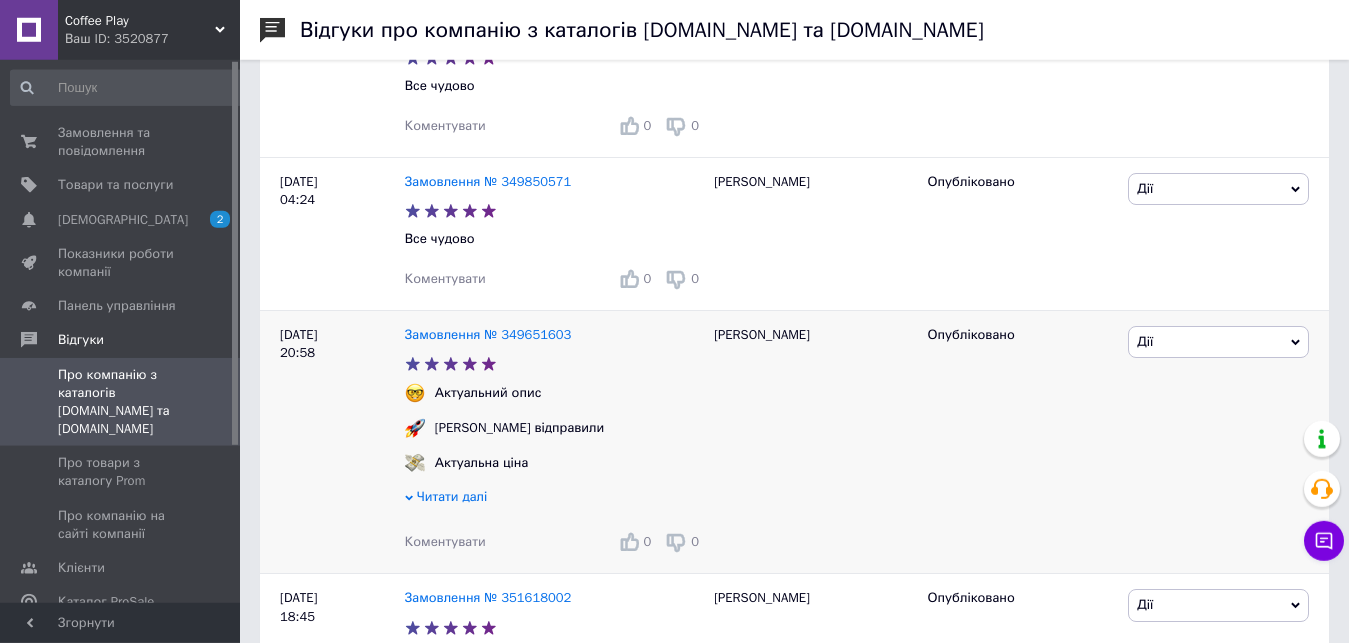 scroll, scrollTop: 102, scrollLeft: 0, axis: vertical 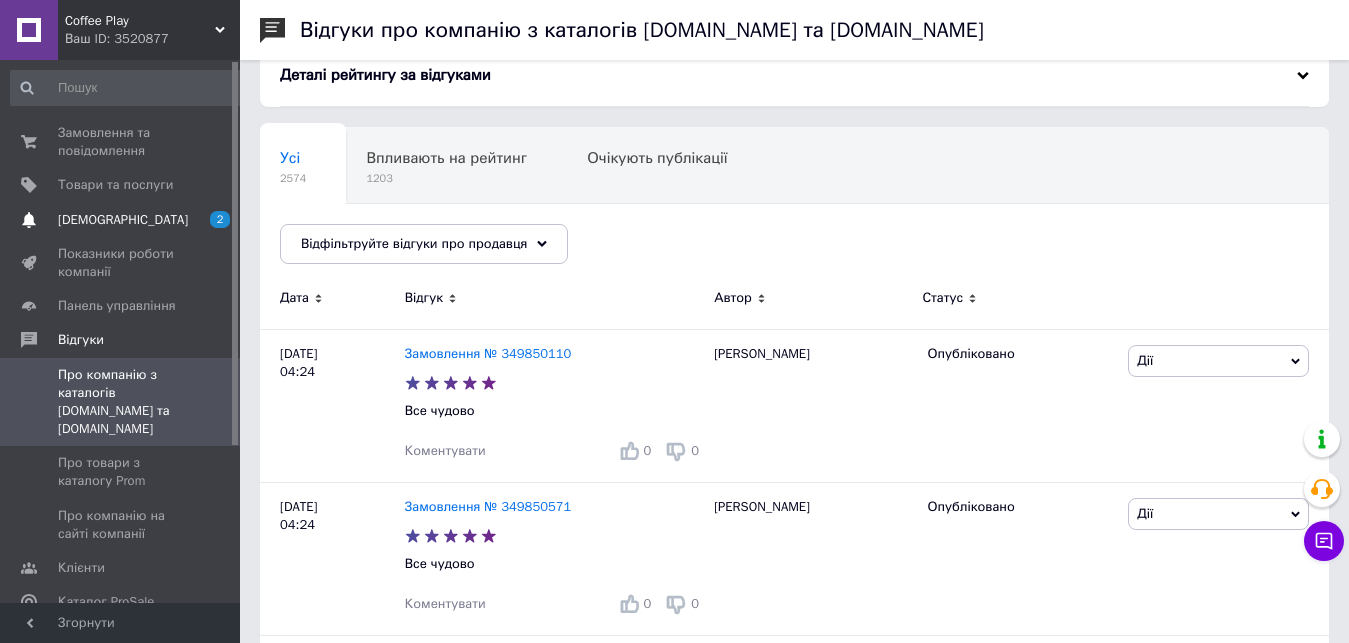 click on "Сповіщення 2" at bounding box center [128, 220] 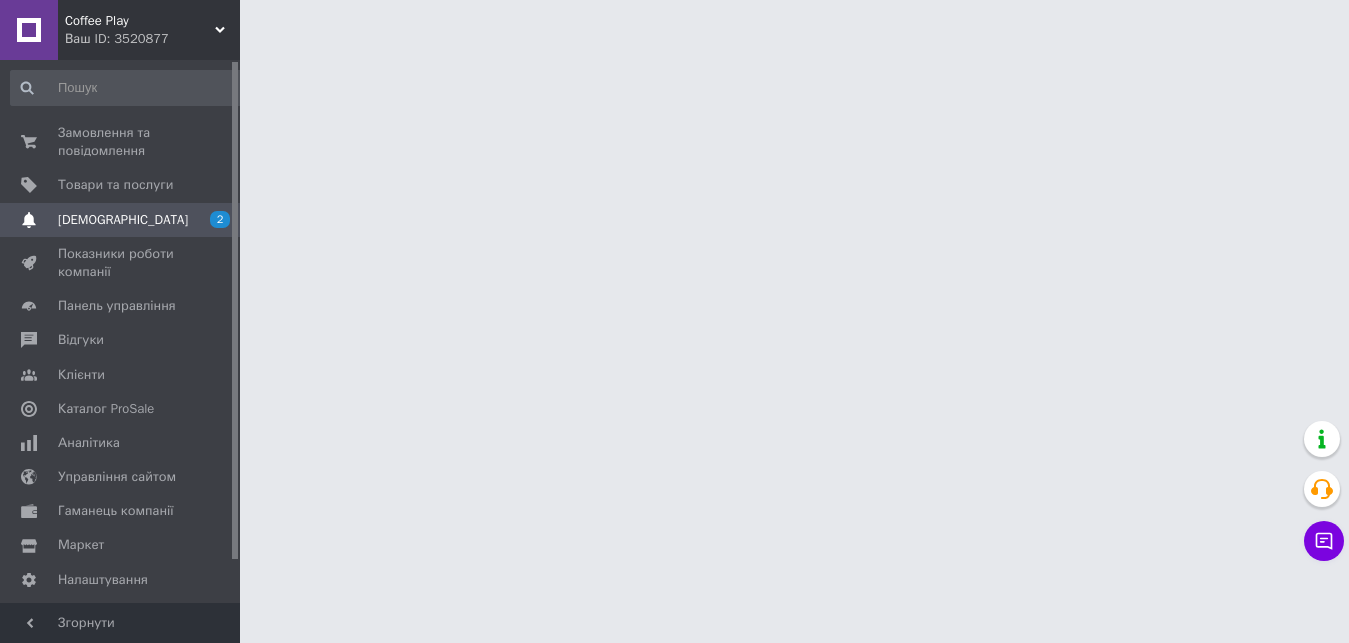 scroll, scrollTop: 0, scrollLeft: 0, axis: both 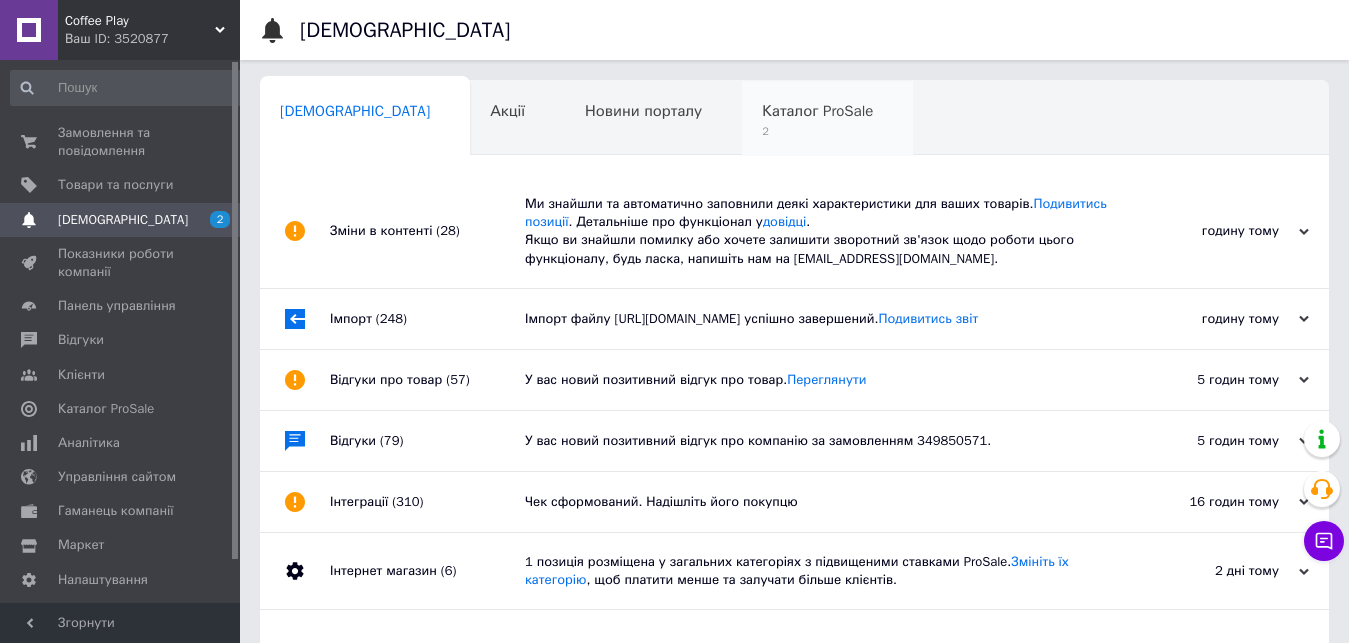 click on "2" at bounding box center (817, 131) 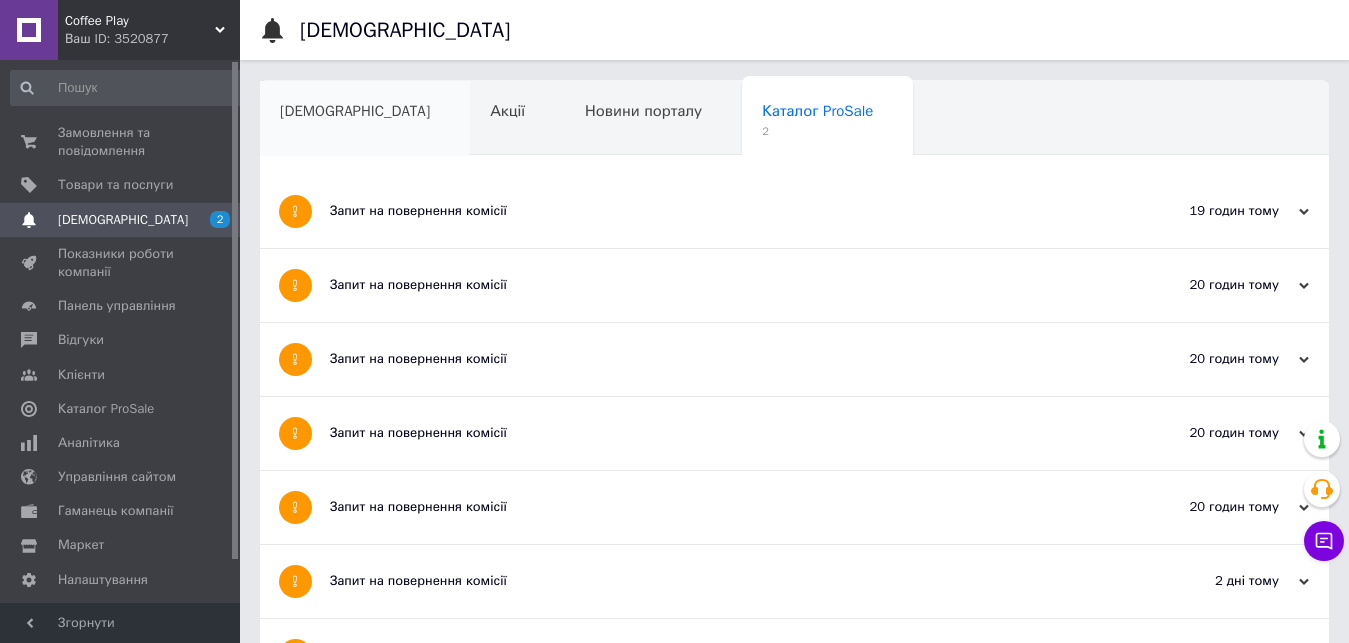 click on "[DEMOGRAPHIC_DATA]" at bounding box center [365, 119] 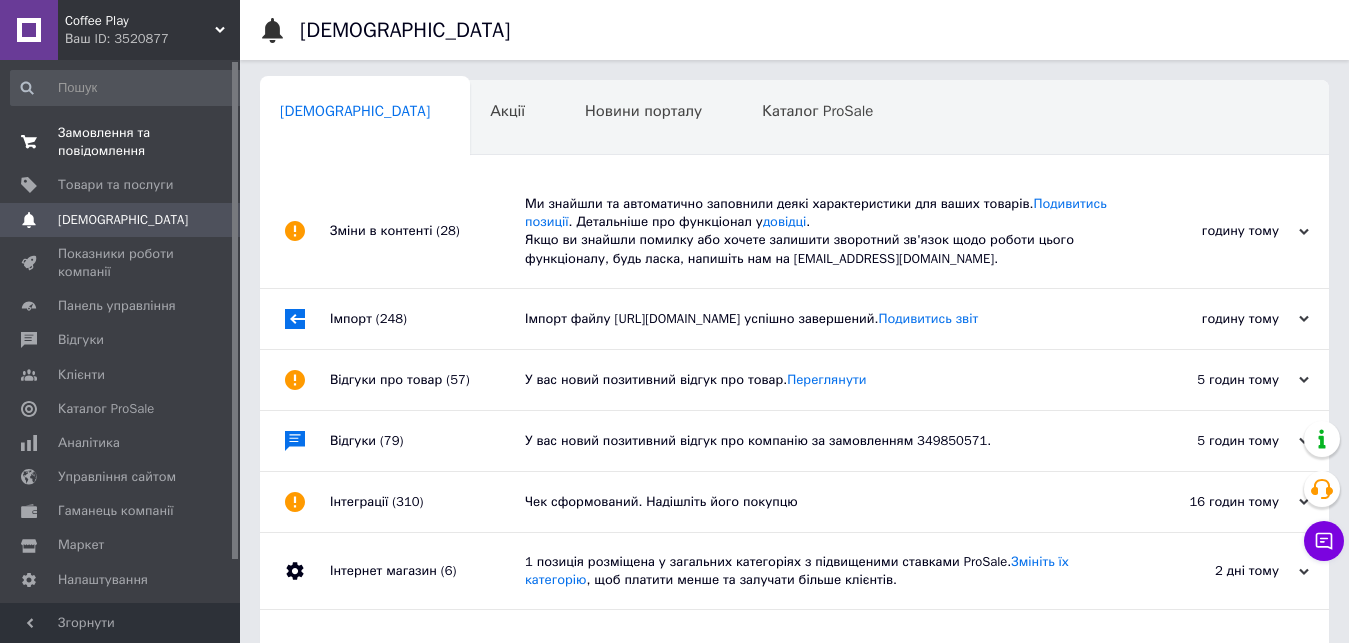 click on "Замовлення та повідомлення 0 0" at bounding box center [128, 142] 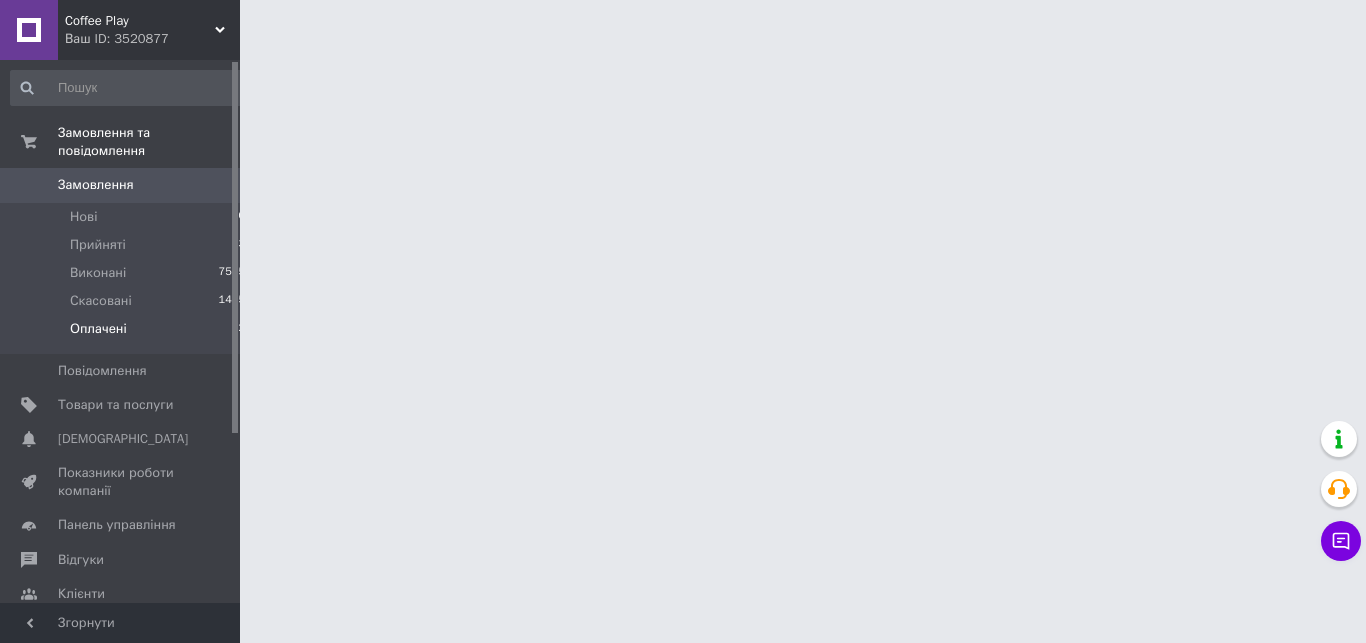click on "Оплачені 12" at bounding box center [128, 334] 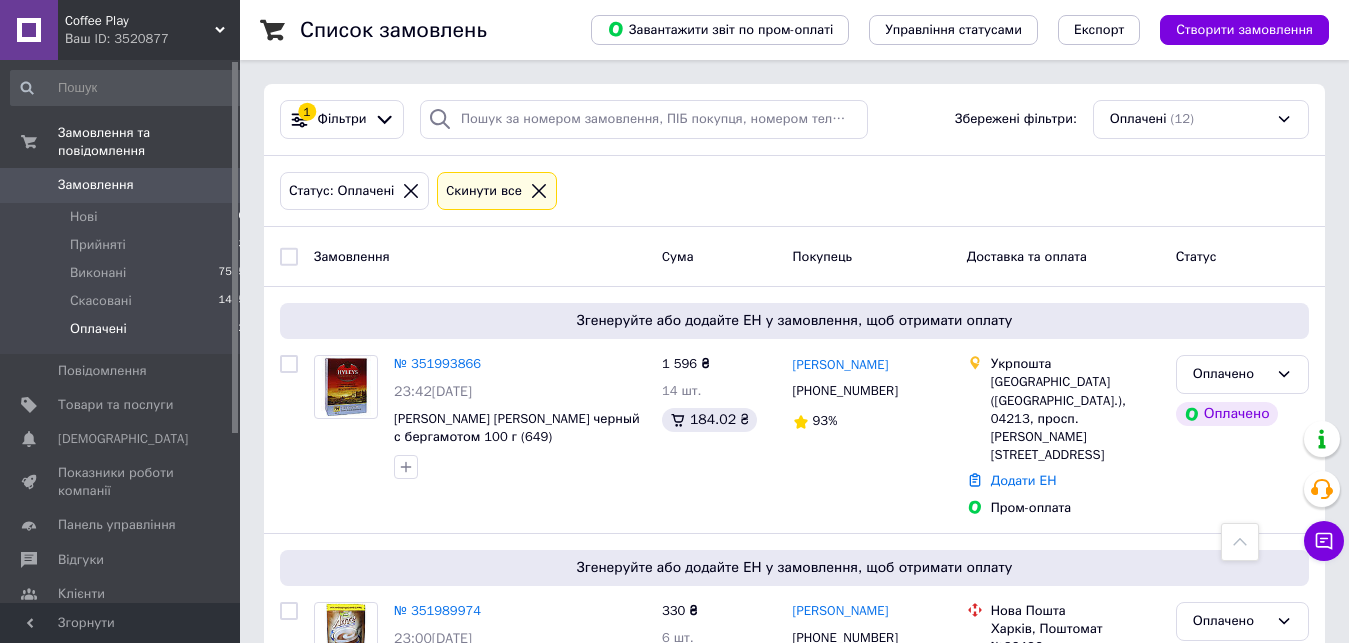 scroll, scrollTop: 1326, scrollLeft: 0, axis: vertical 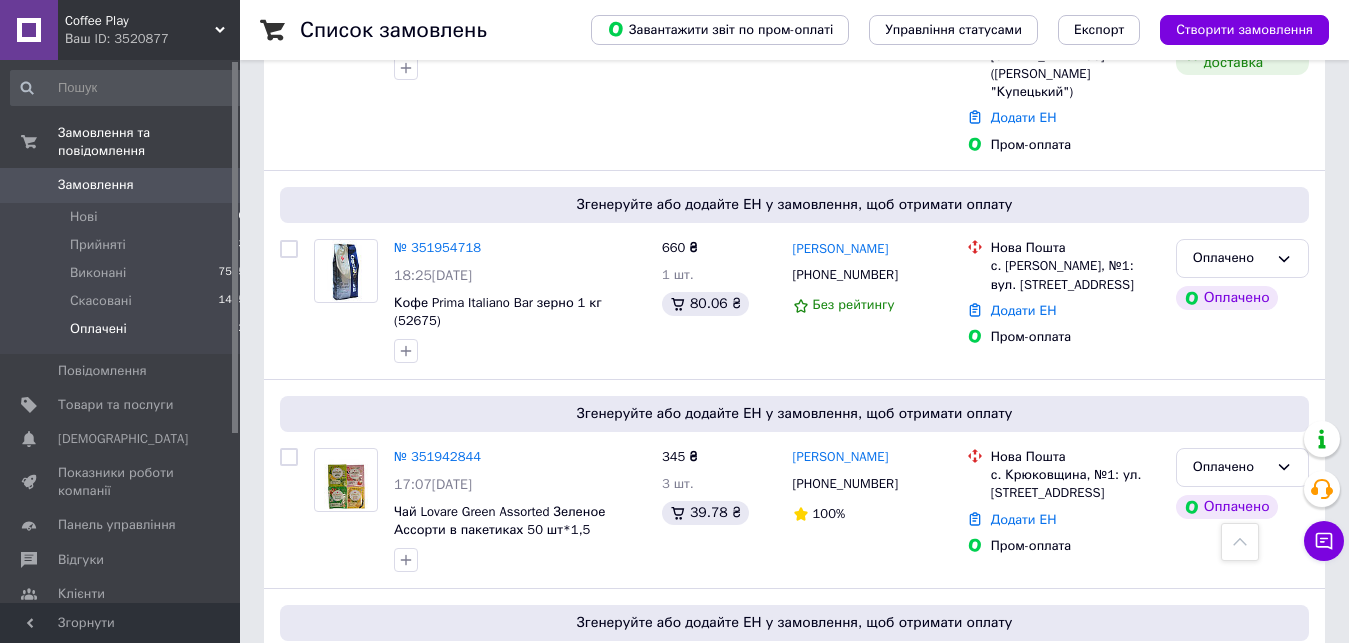 click on "Оплачені 12" at bounding box center (128, 334) 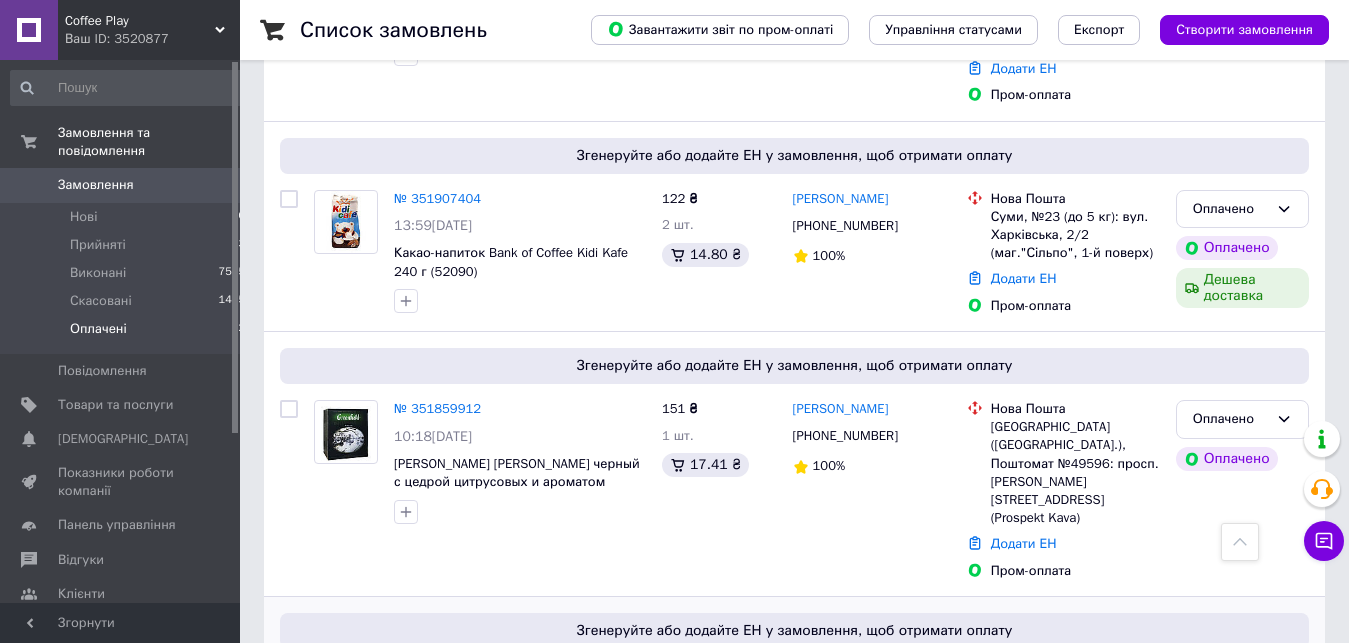 scroll, scrollTop: 2295, scrollLeft: 0, axis: vertical 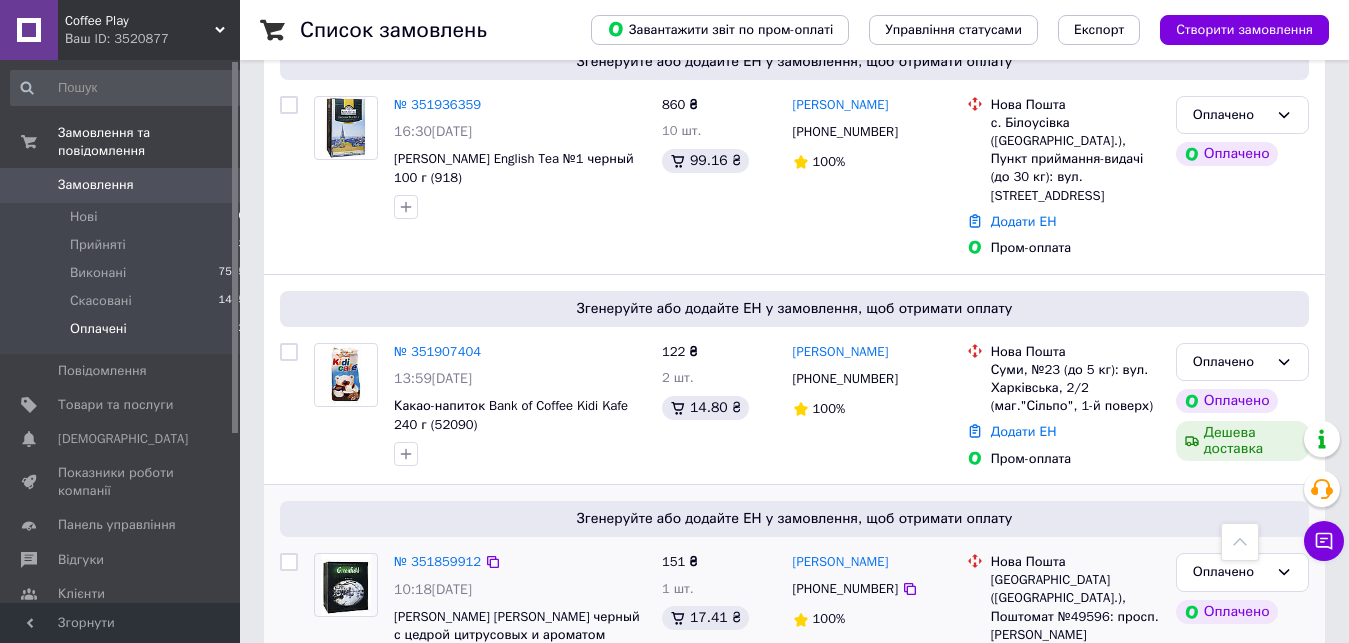drag, startPoint x: 897, startPoint y: 260, endPoint x: 870, endPoint y: 386, distance: 128.86038 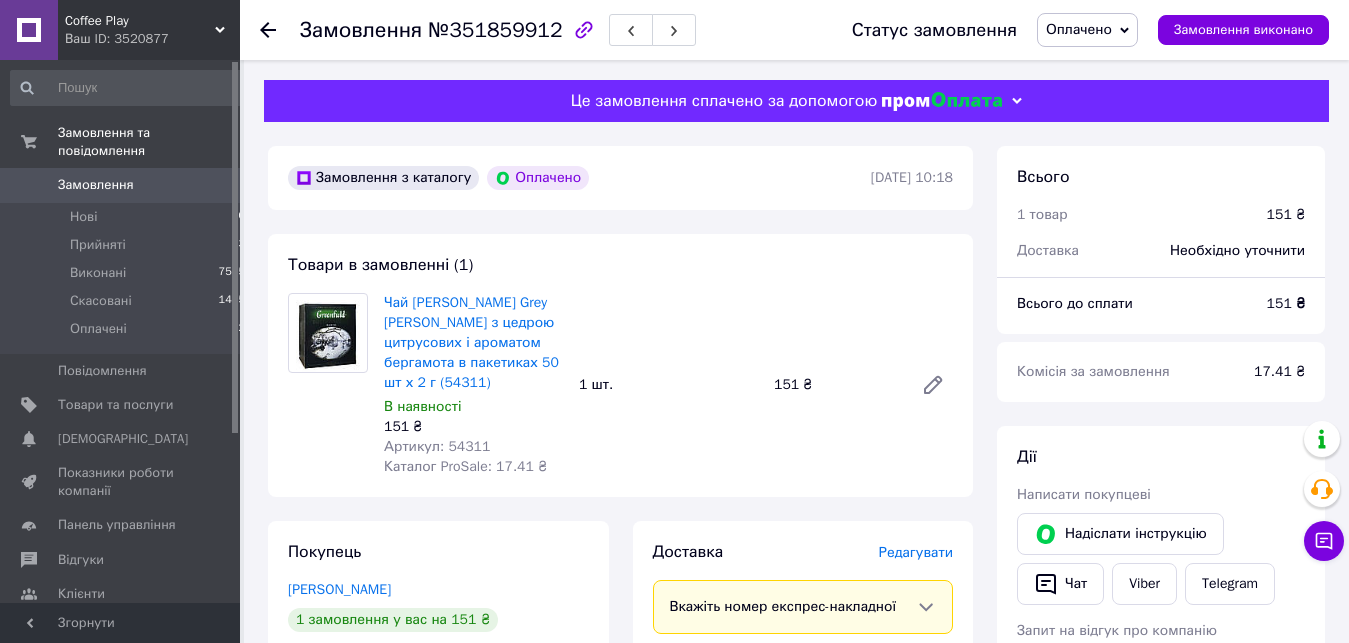 scroll, scrollTop: 0, scrollLeft: 0, axis: both 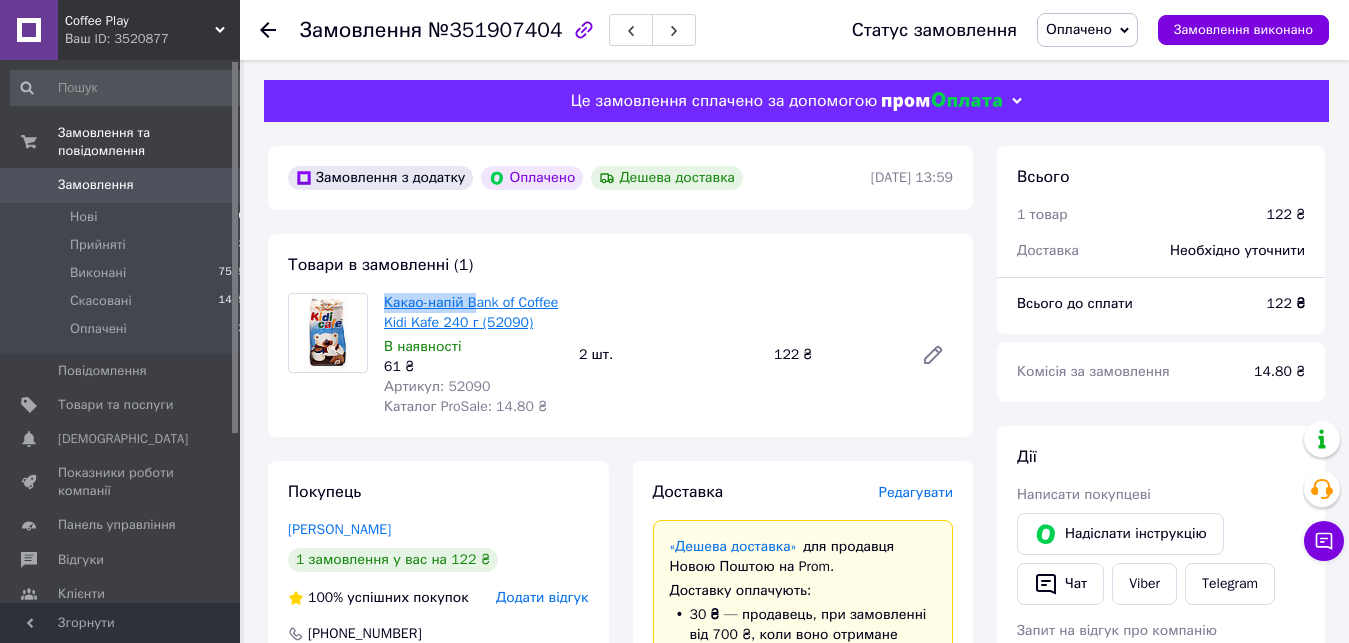 drag, startPoint x: 385, startPoint y: 294, endPoint x: 472, endPoint y: 299, distance: 87.14356 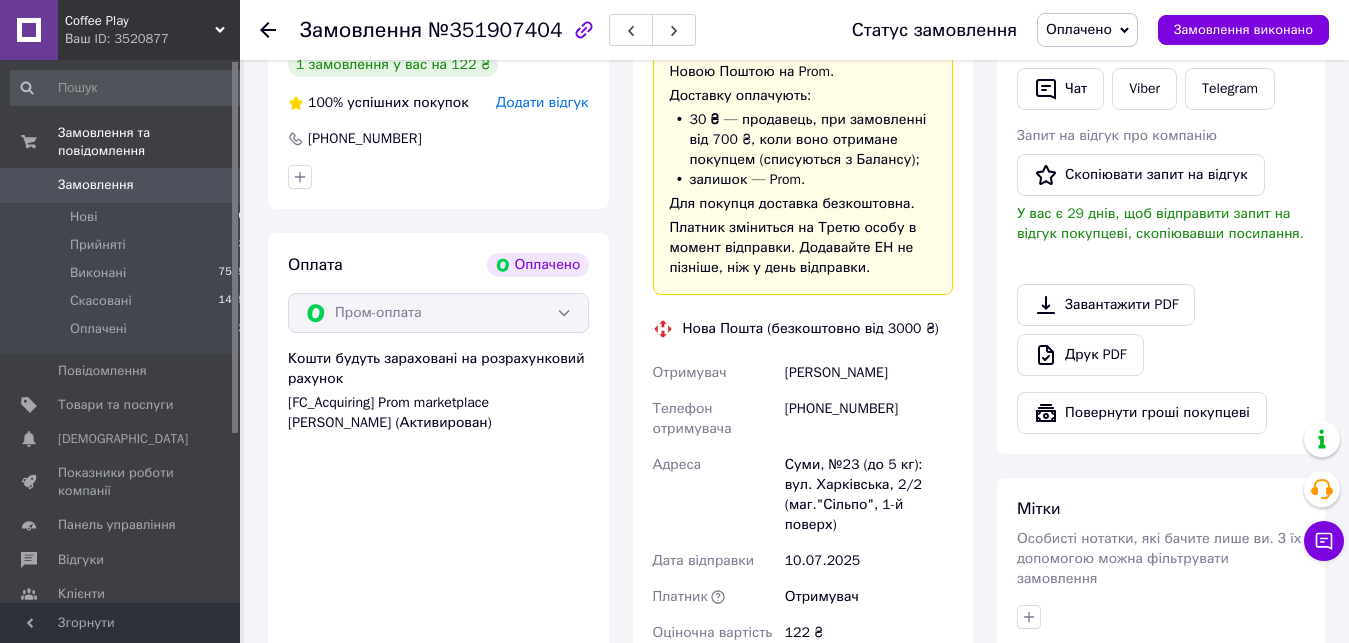 scroll, scrollTop: 612, scrollLeft: 0, axis: vertical 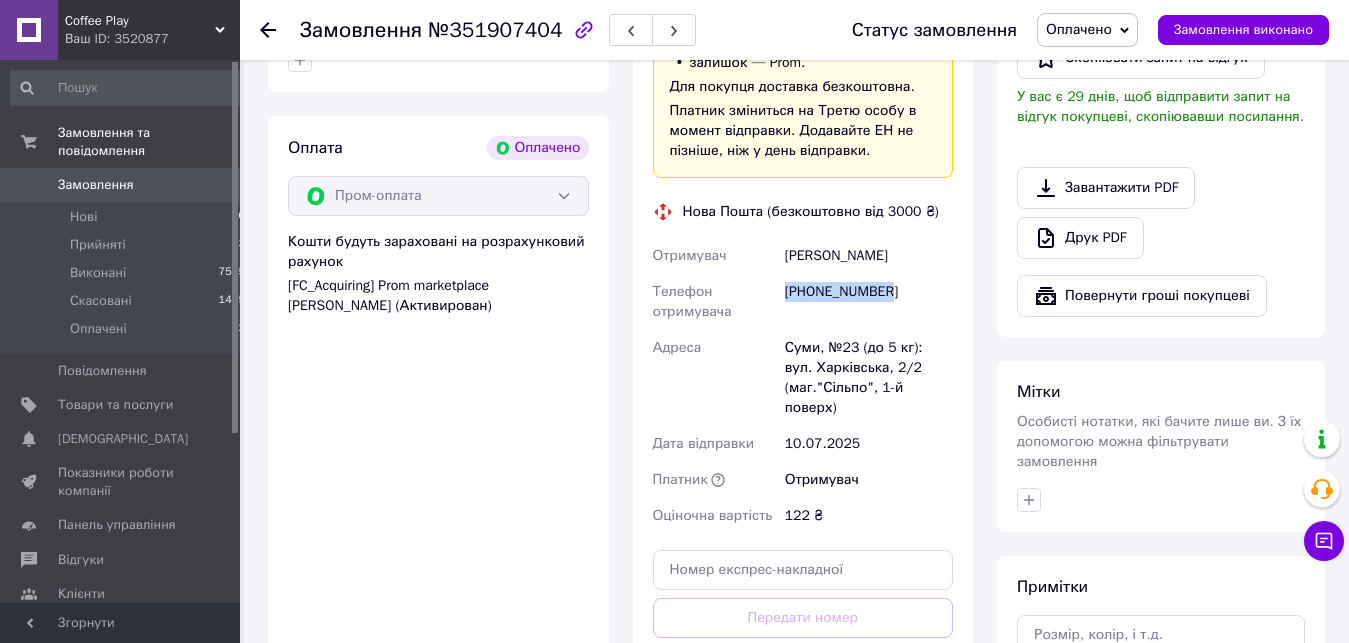 drag, startPoint x: 788, startPoint y: 293, endPoint x: 895, endPoint y: 280, distance: 107.78683 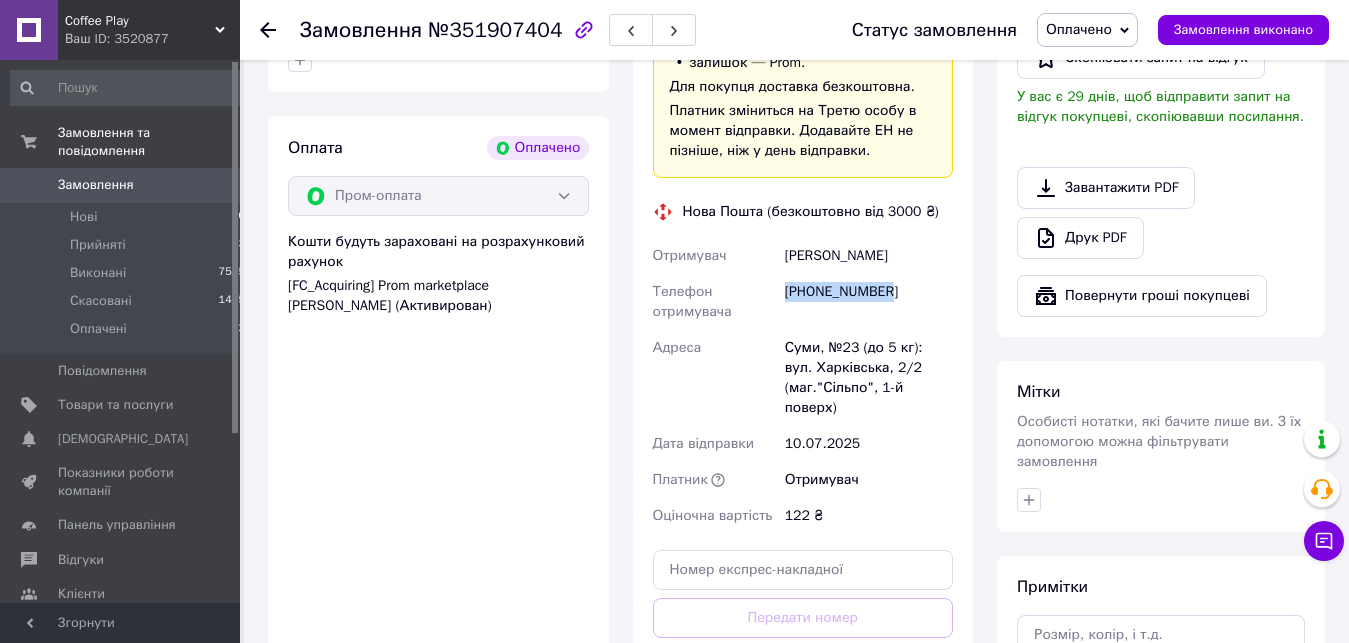 drag, startPoint x: 784, startPoint y: 251, endPoint x: 934, endPoint y: 254, distance: 150.03 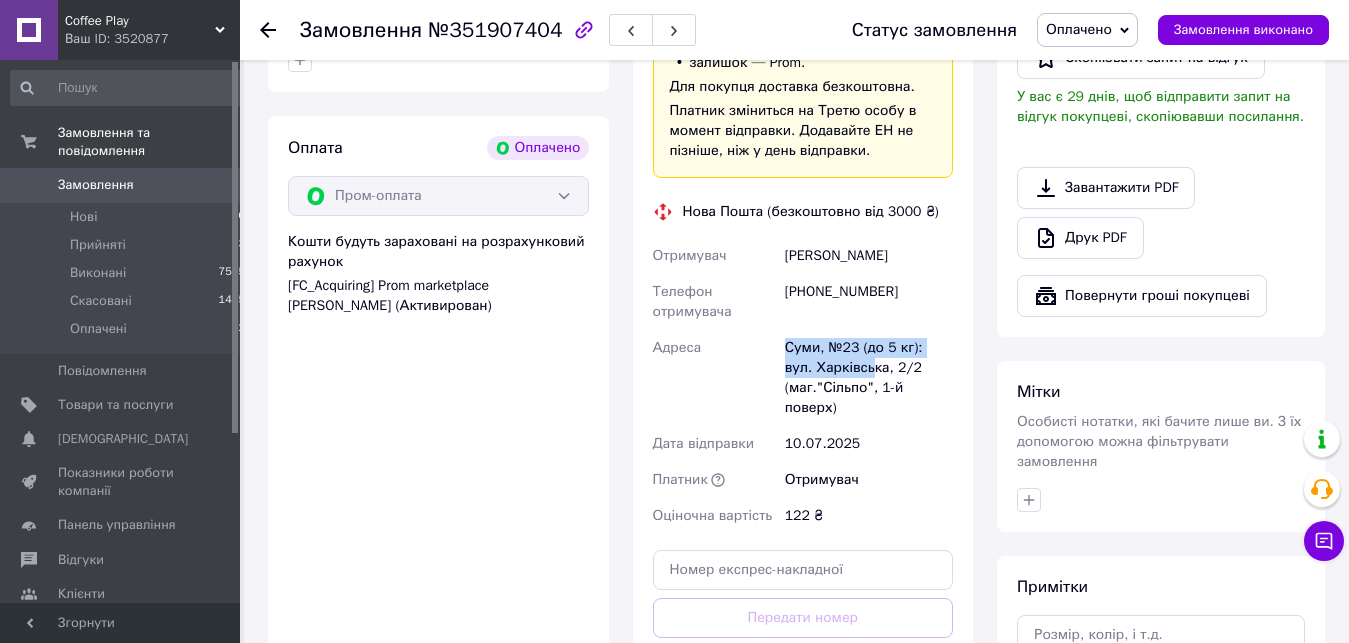 drag, startPoint x: 811, startPoint y: 350, endPoint x: 852, endPoint y: 354, distance: 41.19466 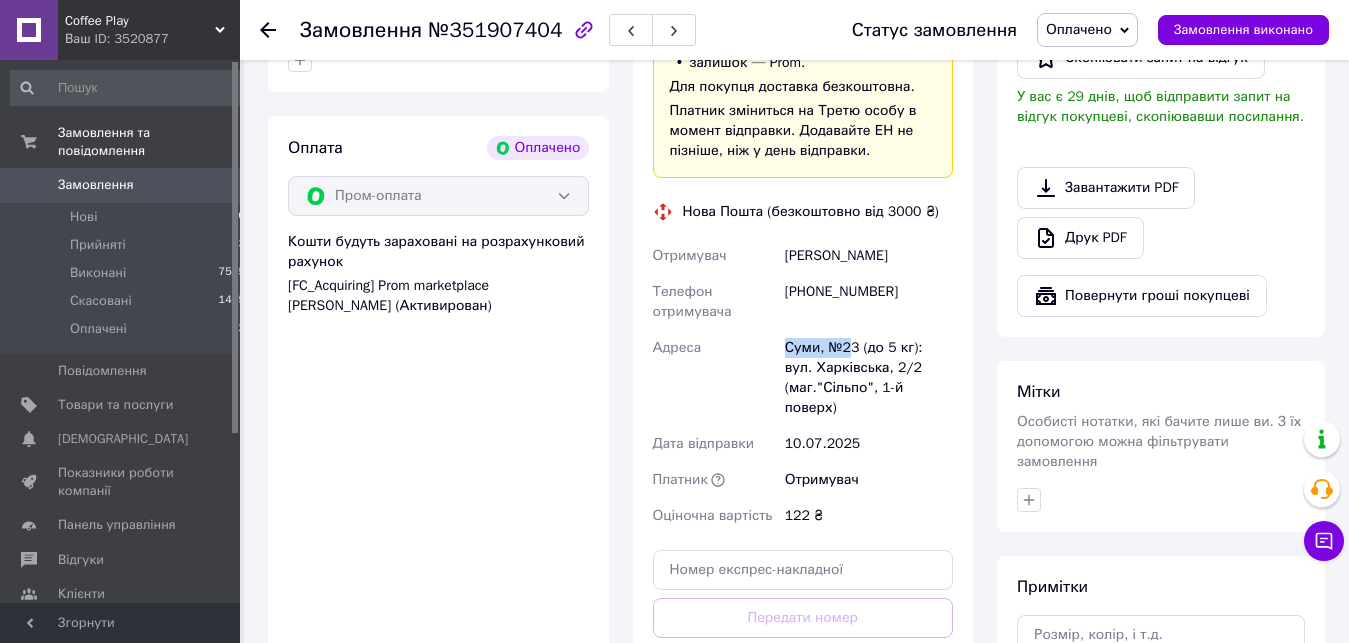 copy on "Суми, №2" 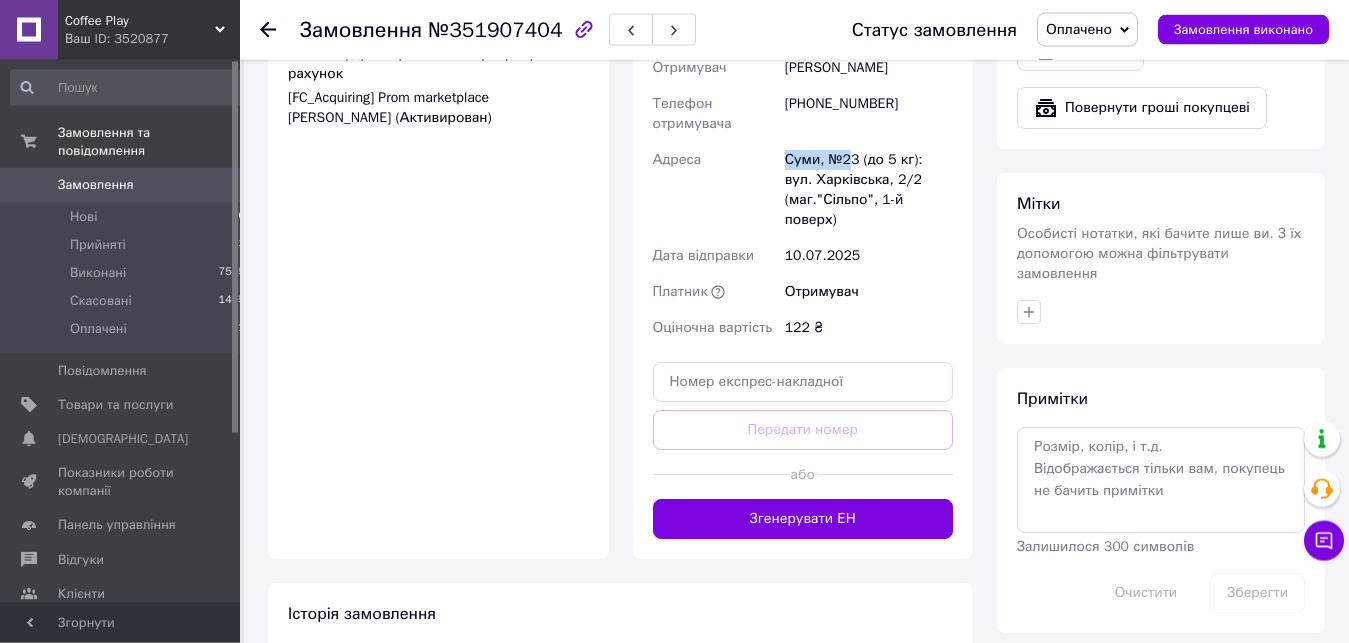 scroll, scrollTop: 918, scrollLeft: 0, axis: vertical 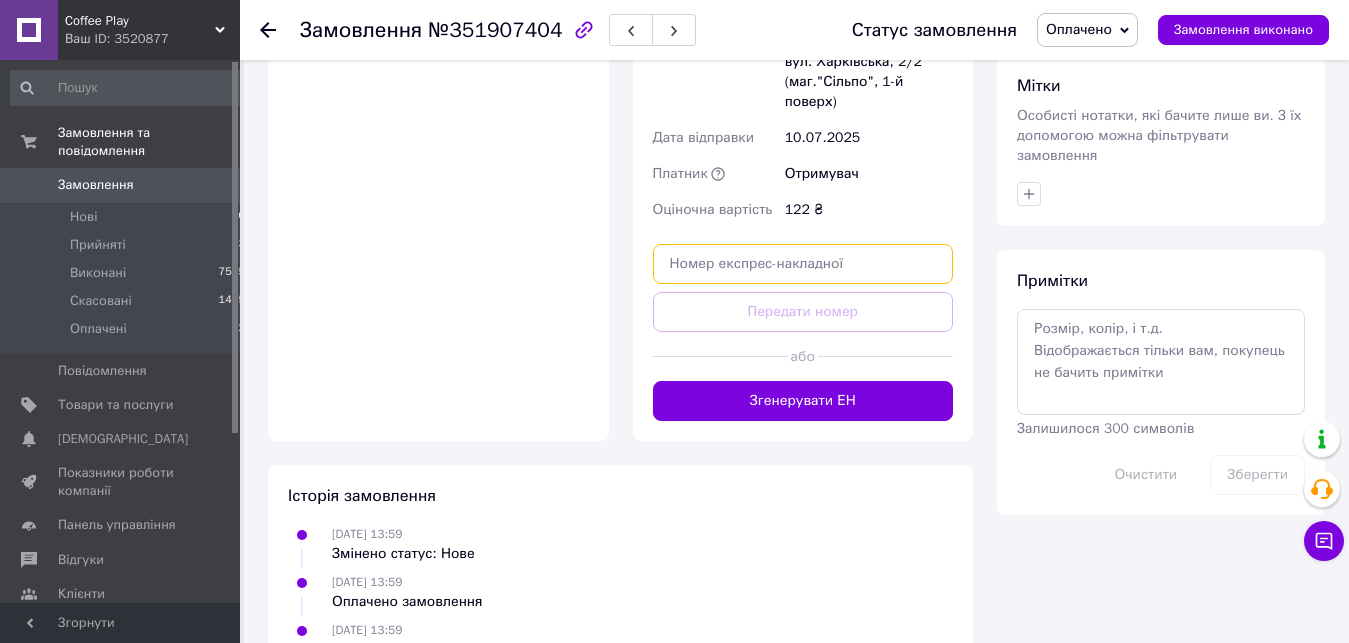 click at bounding box center (803, 264) 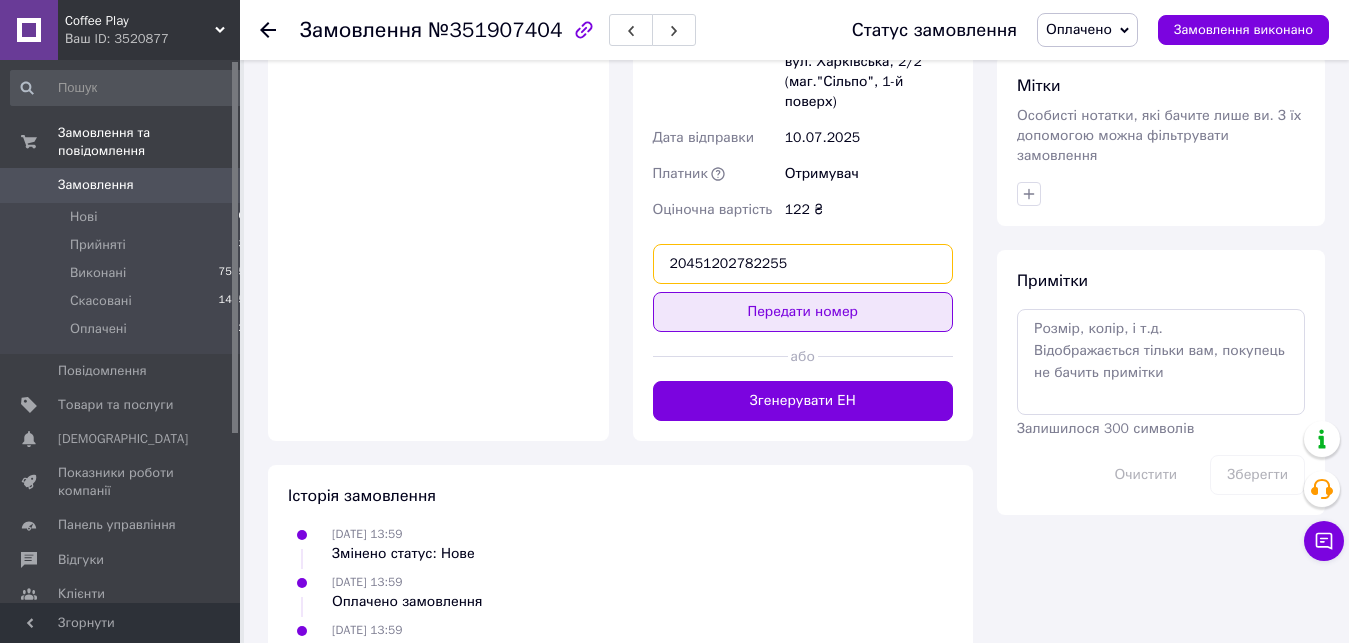 type on "20451202782255" 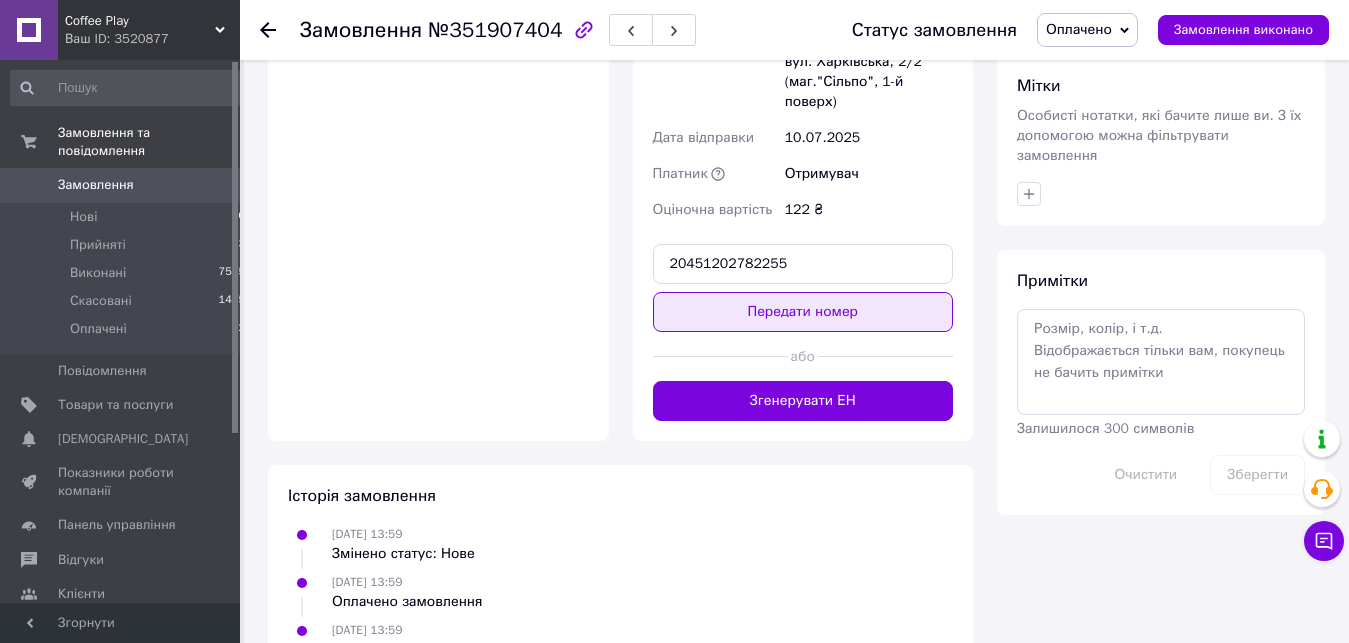 click on "Передати номер" at bounding box center (803, 312) 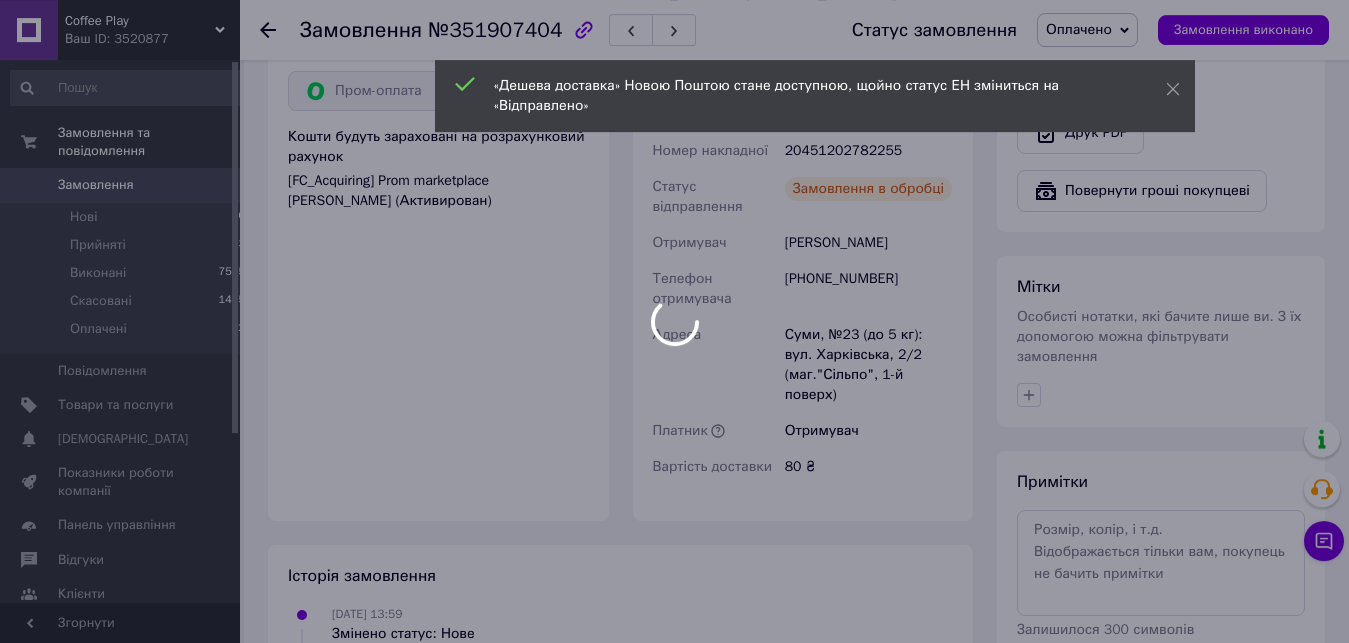 scroll, scrollTop: 635, scrollLeft: 0, axis: vertical 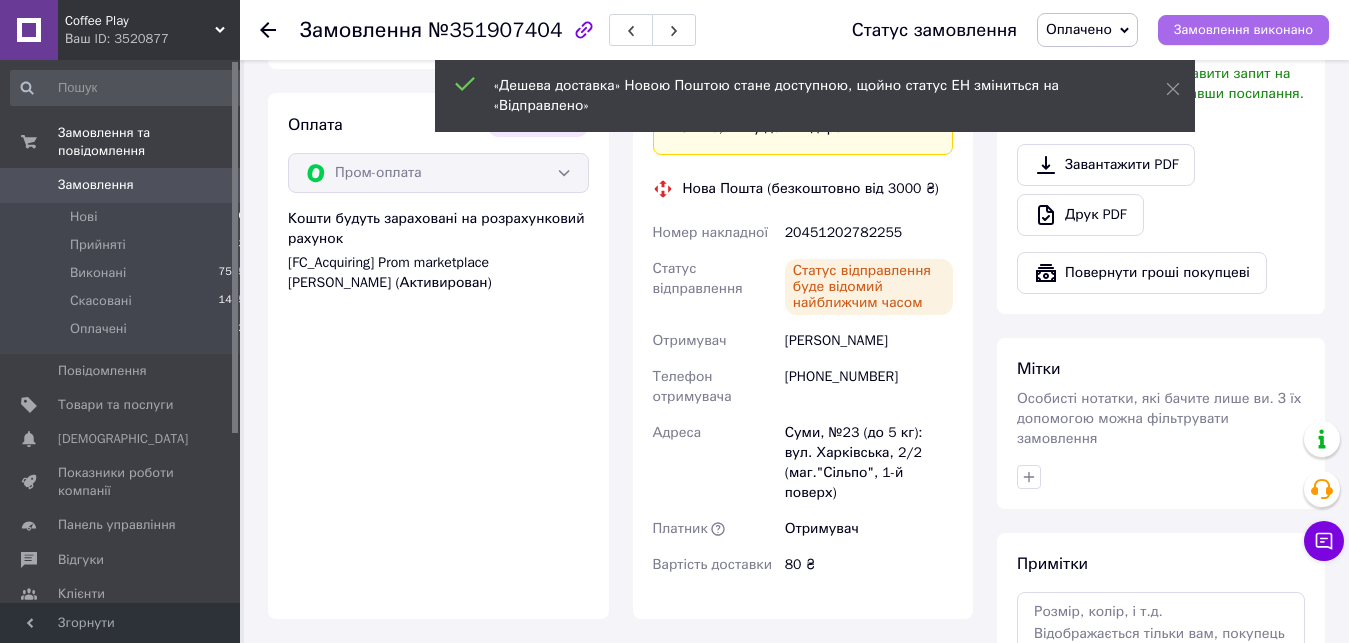 click on "Замовлення виконано" at bounding box center [1243, 30] 